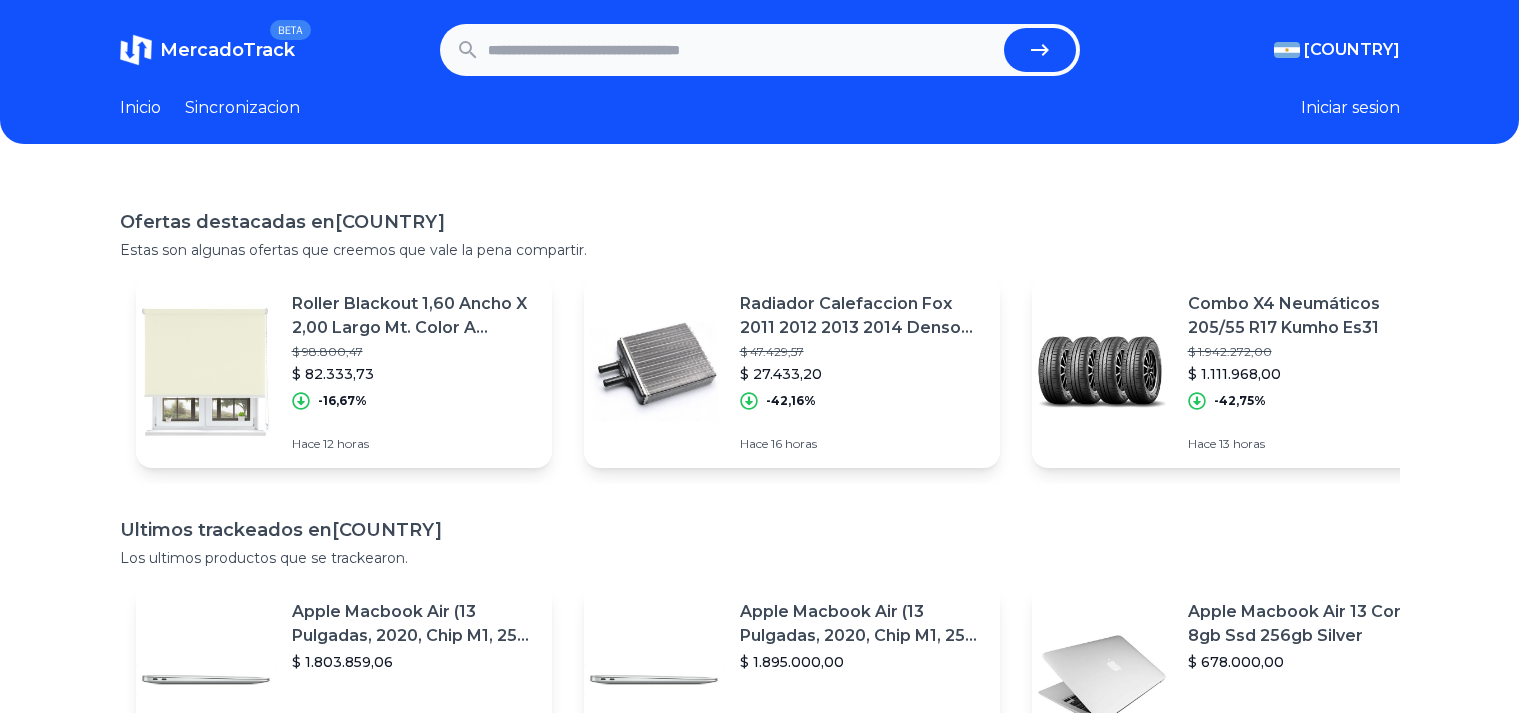 scroll, scrollTop: 0, scrollLeft: 0, axis: both 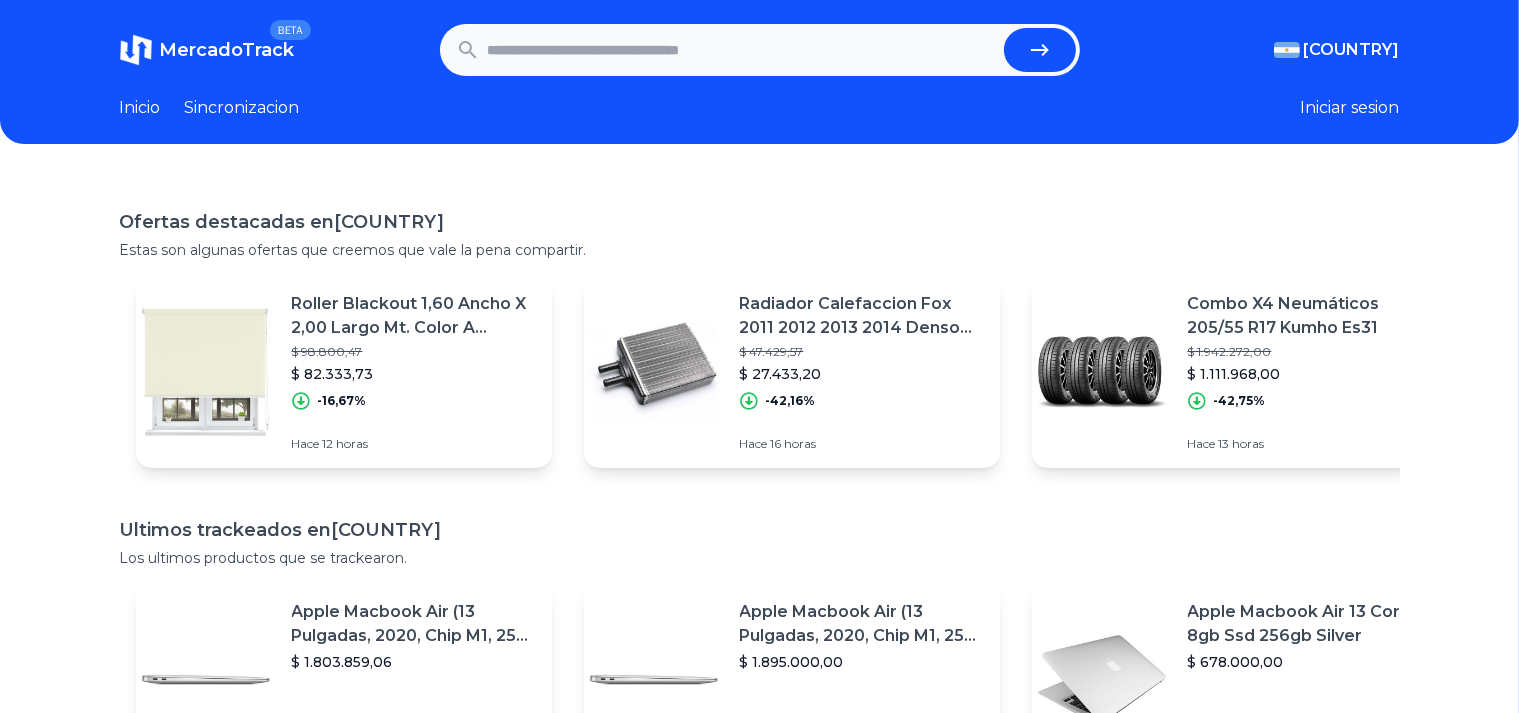 click at bounding box center (742, 50) 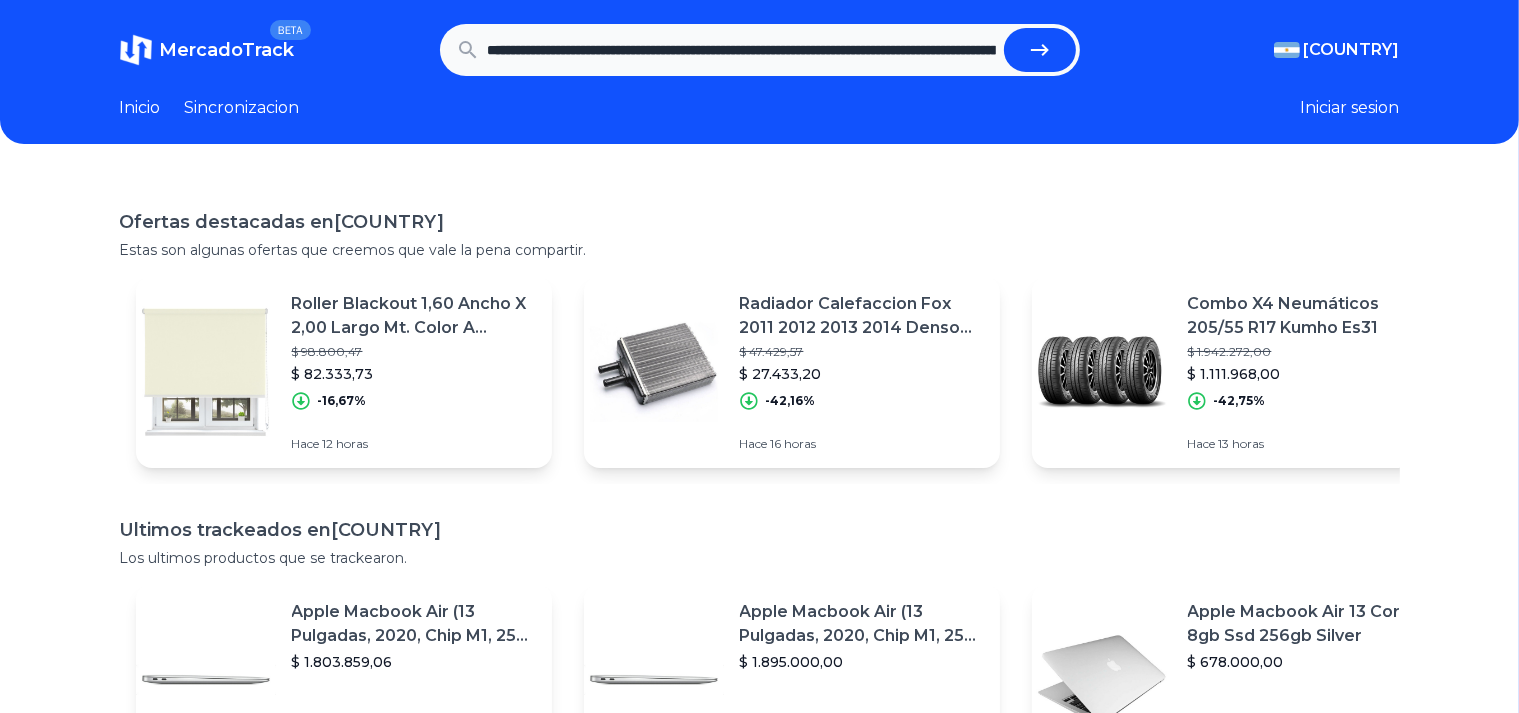 scroll, scrollTop: 0, scrollLeft: 2768, axis: horizontal 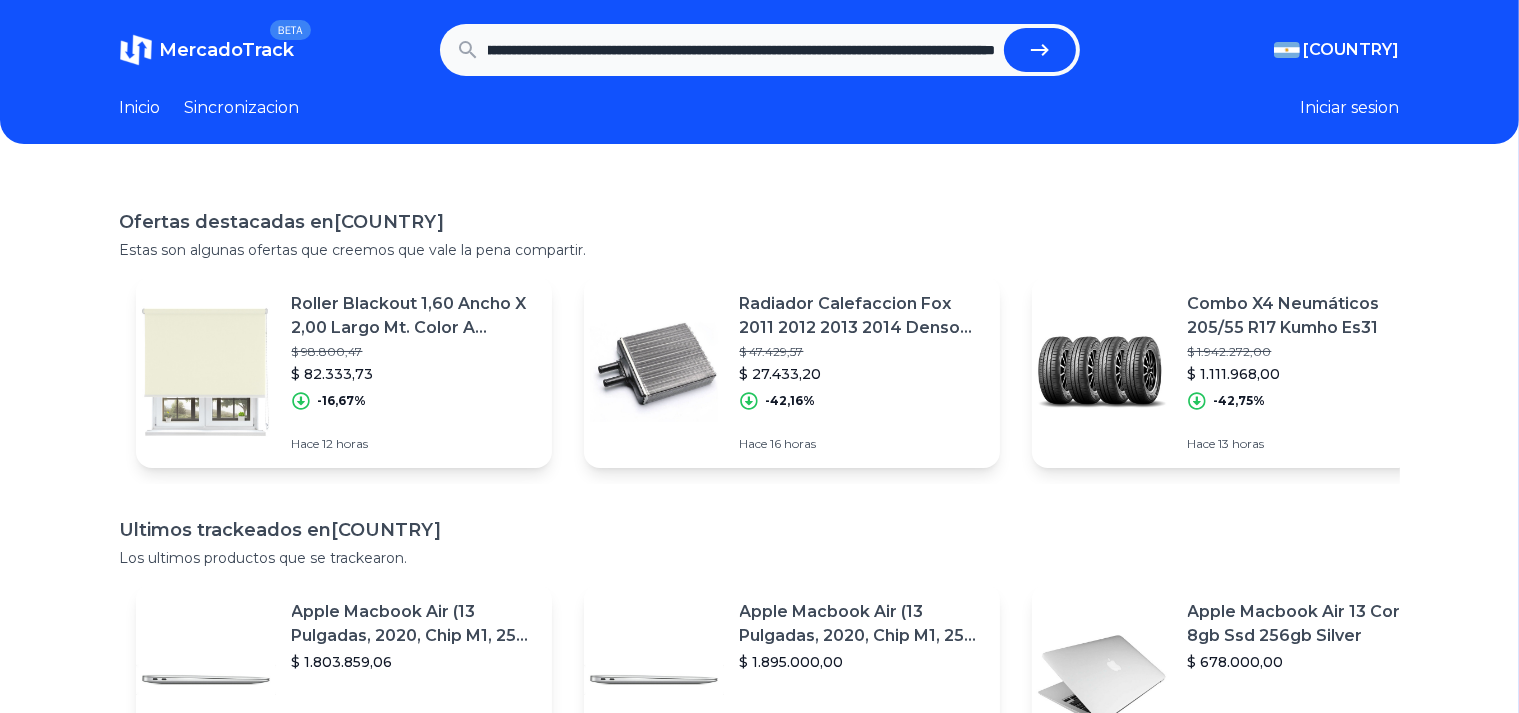 type on "**********" 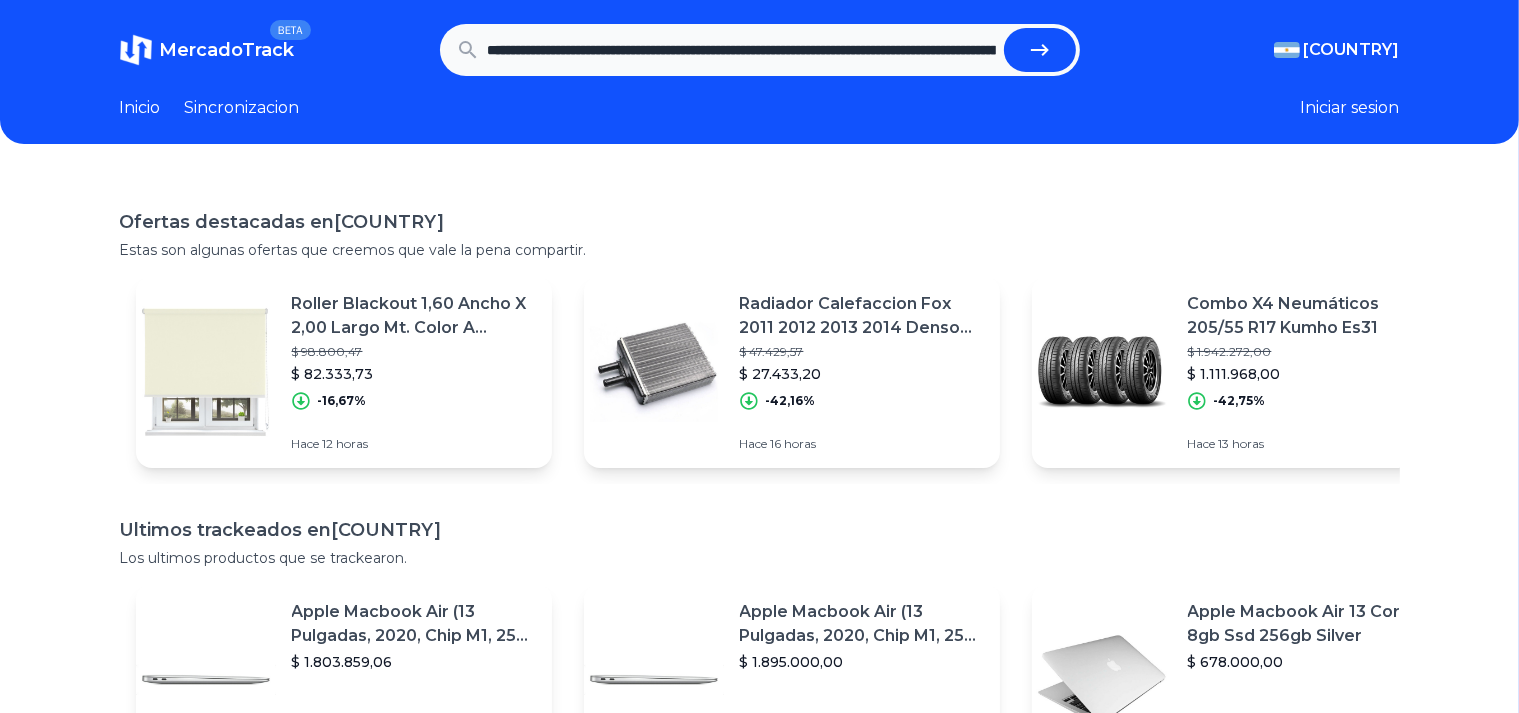 click at bounding box center [1040, 50] 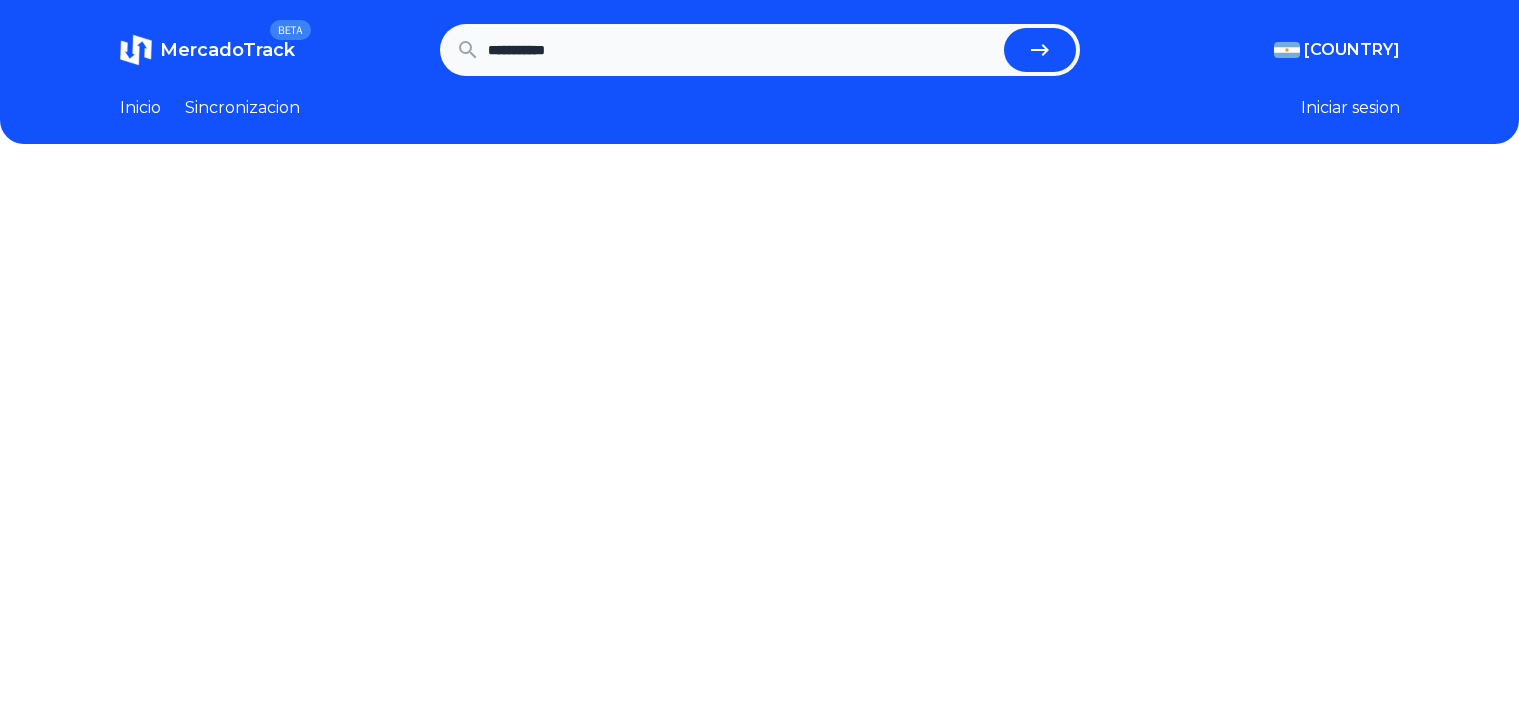 scroll, scrollTop: 0, scrollLeft: 0, axis: both 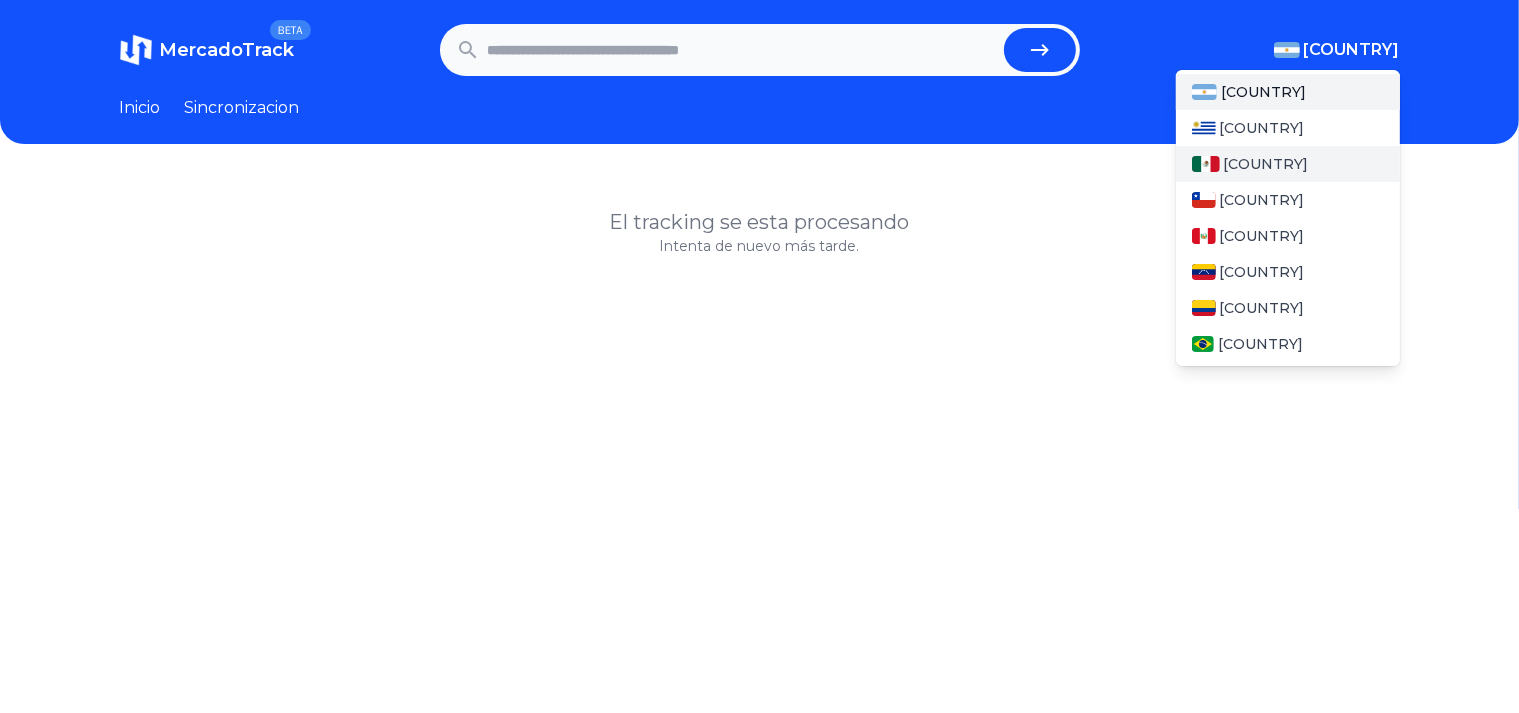 click on "[COUNTRY]" at bounding box center [1266, 164] 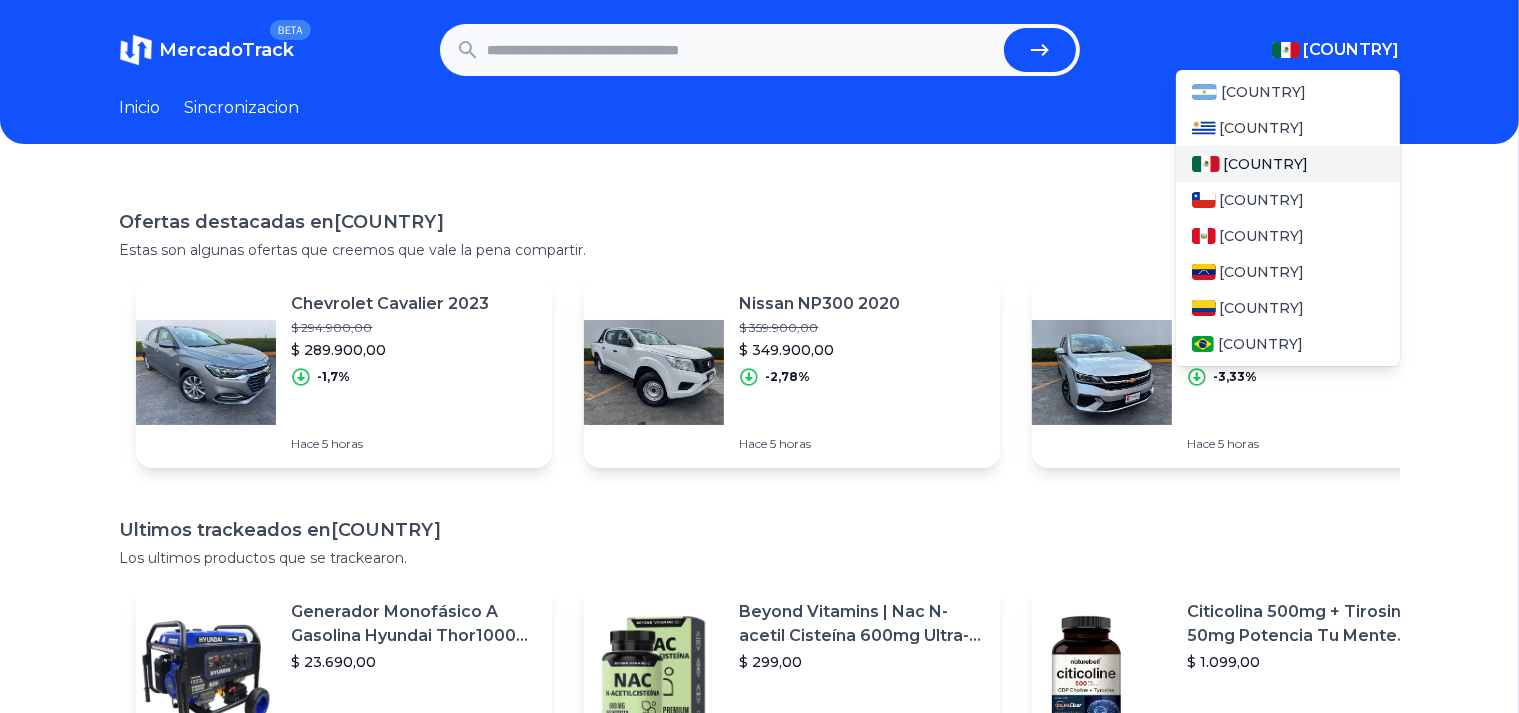 click on "[COUNTRY]" at bounding box center [1266, 164] 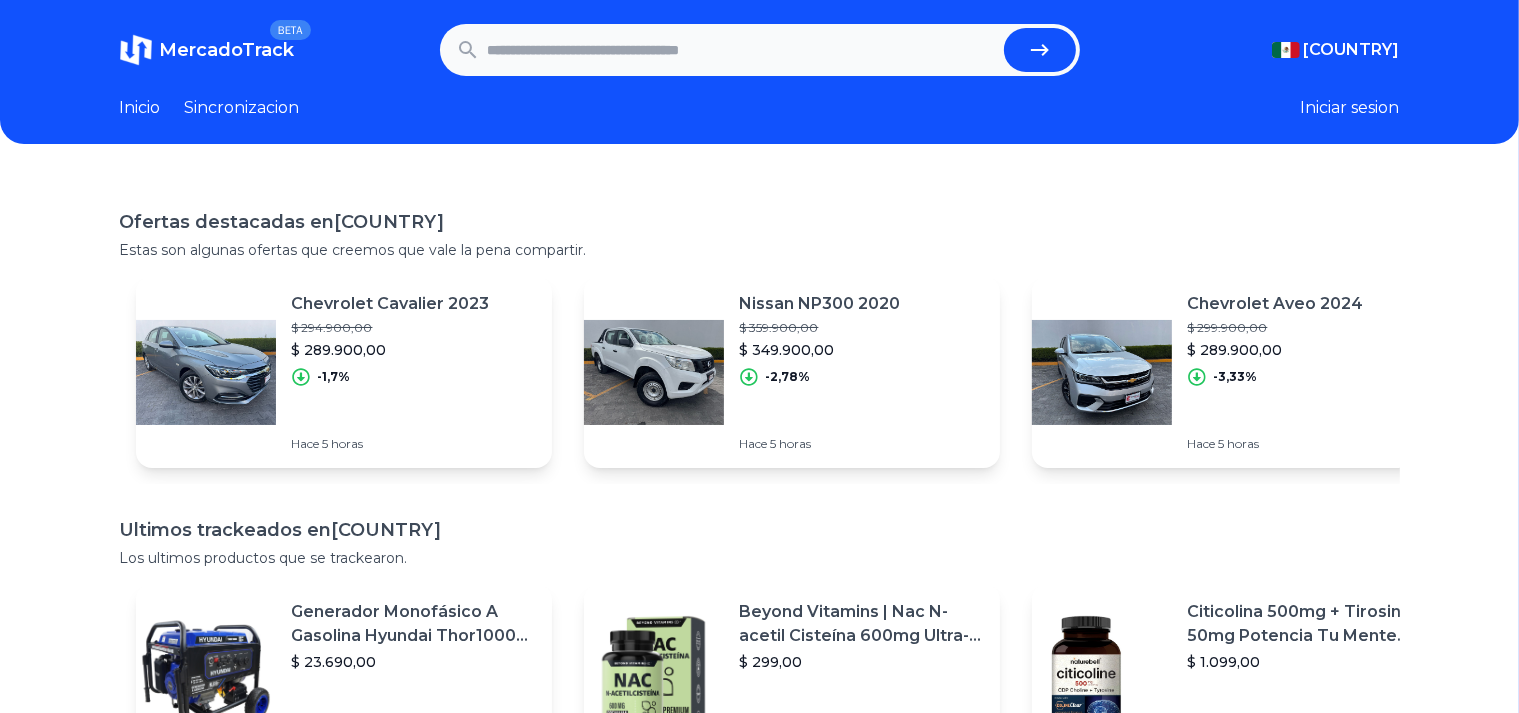 click at bounding box center (742, 50) 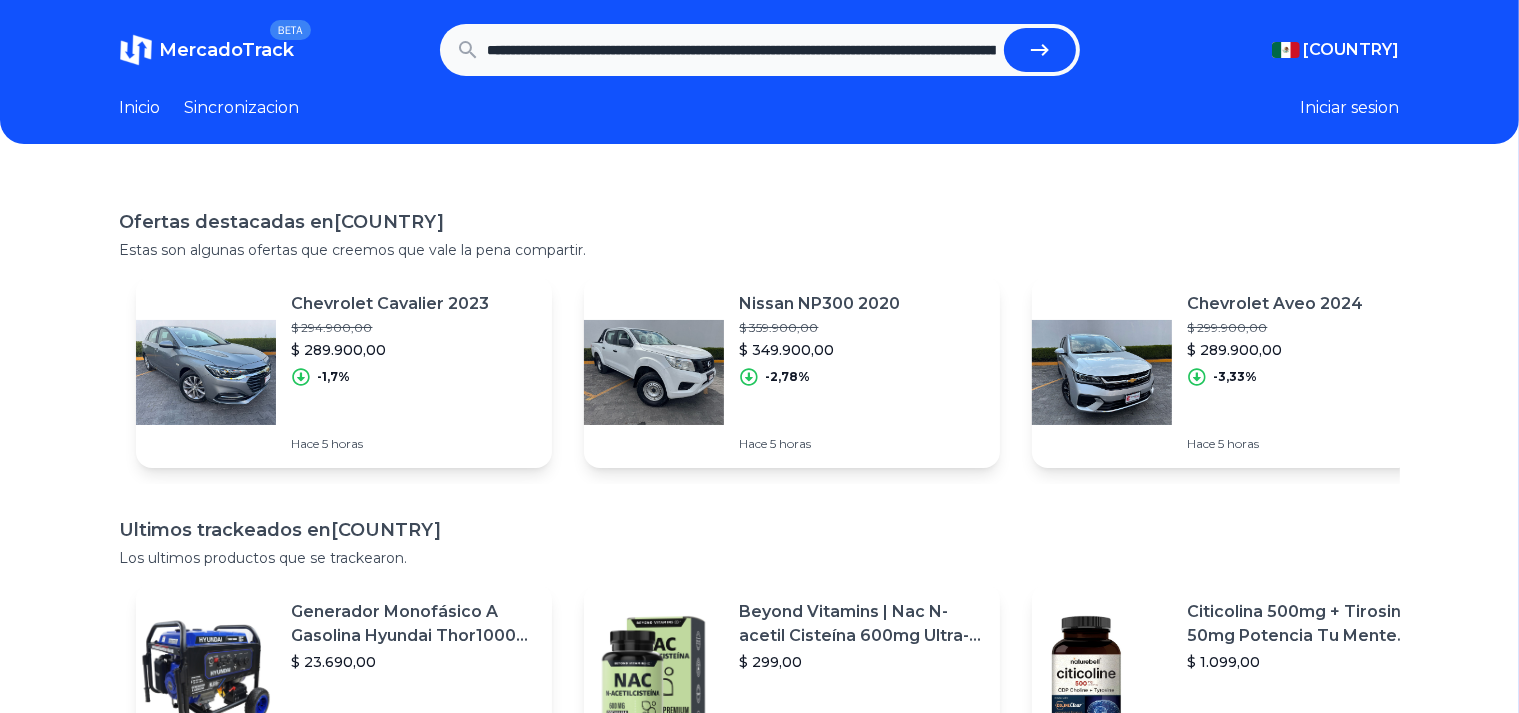 scroll, scrollTop: 0, scrollLeft: 2768, axis: horizontal 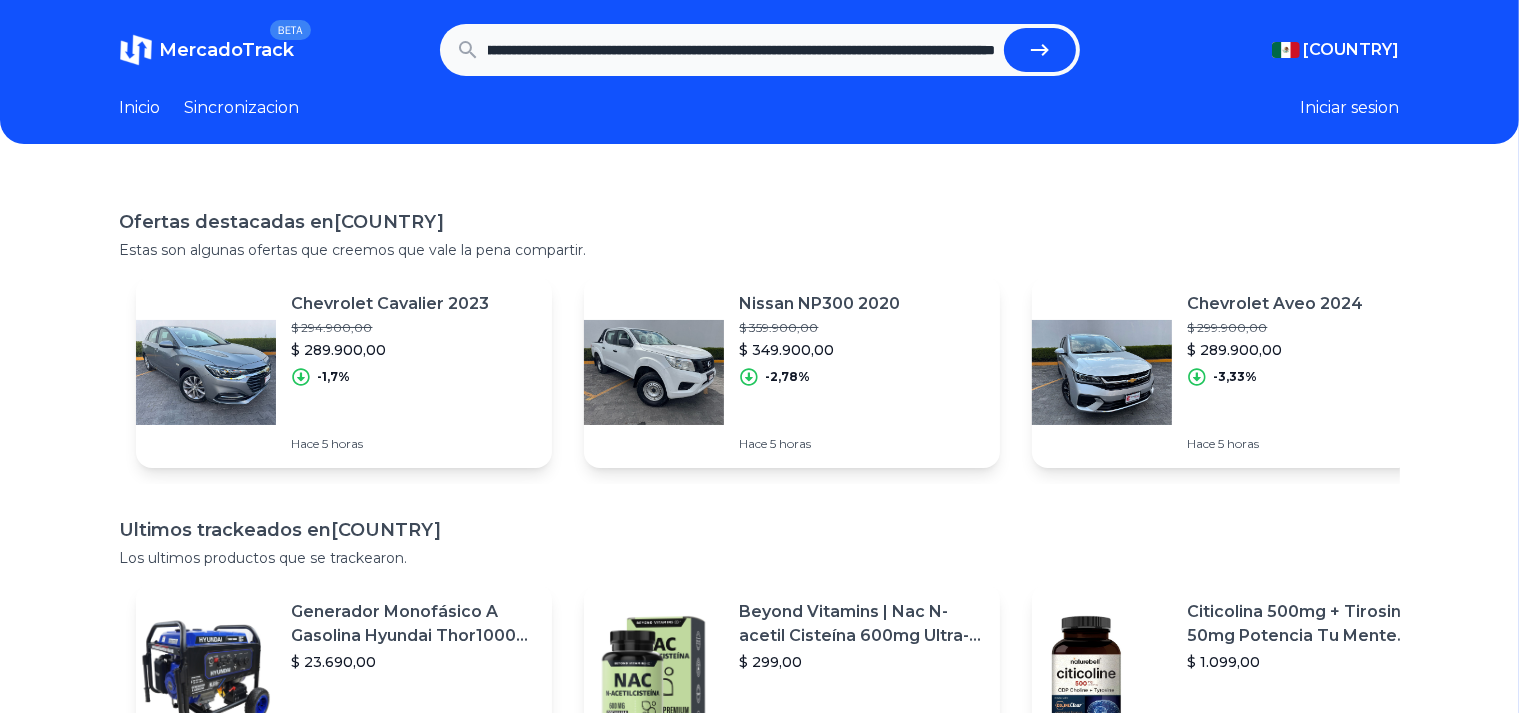 type on "**********" 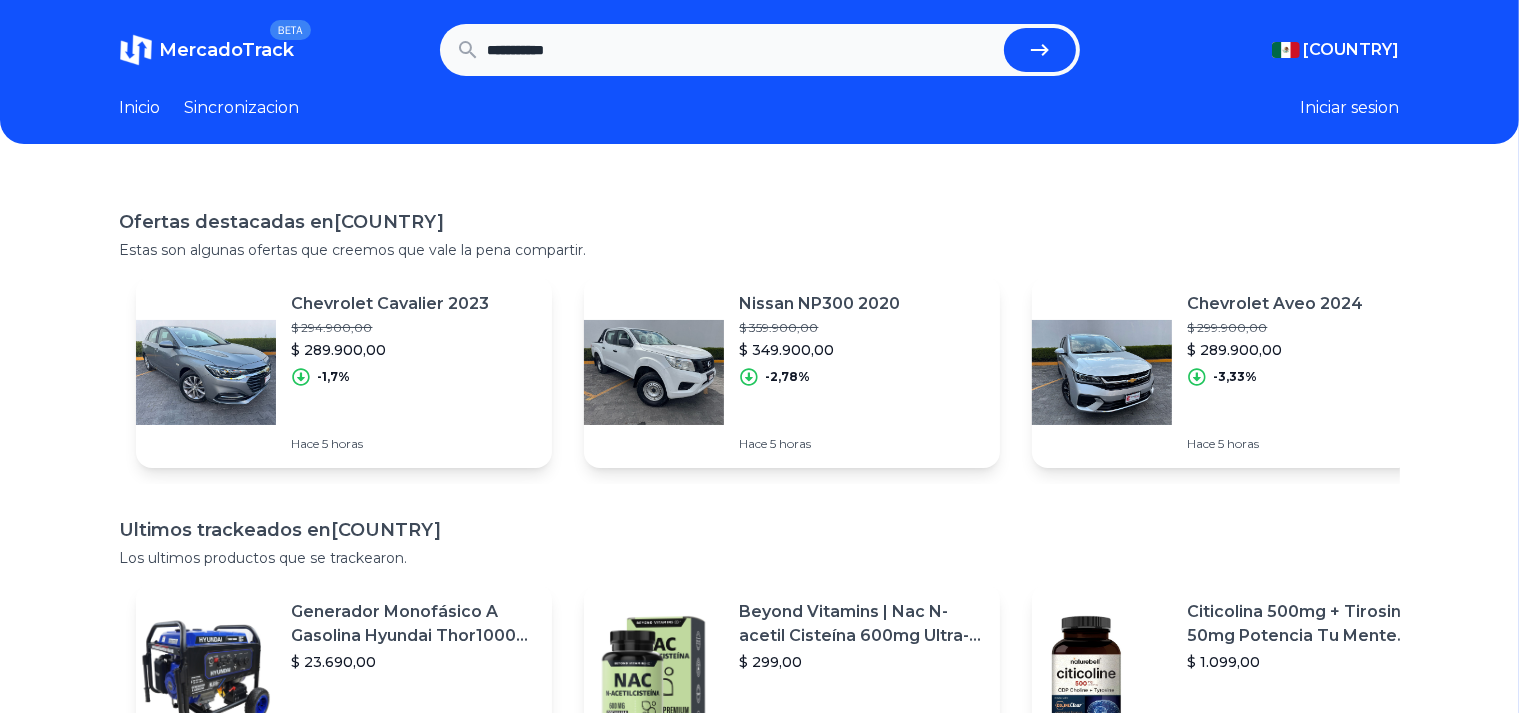 scroll, scrollTop: 0, scrollLeft: 0, axis: both 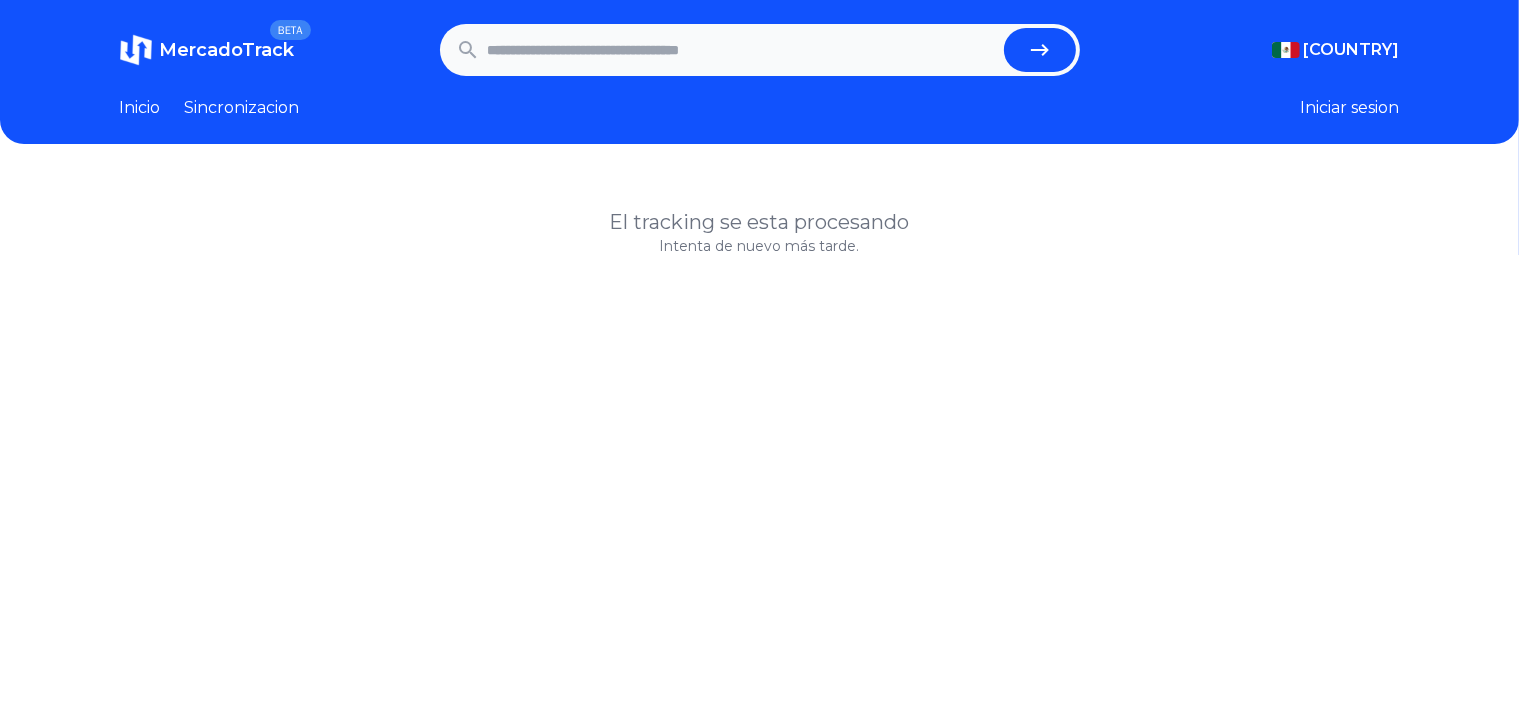click on "•••••••••••• •••• •••••• ••••••••• ••••••• •••••• ••••• •••• ••••••••• •••••••• •••••• •••••• ••••••••• ••••••• •••••• ••••• •••• ••••••••• •••••••• •••••• •••••• •••••••••••••• ••••••• ••••••" at bounding box center (759, 72) 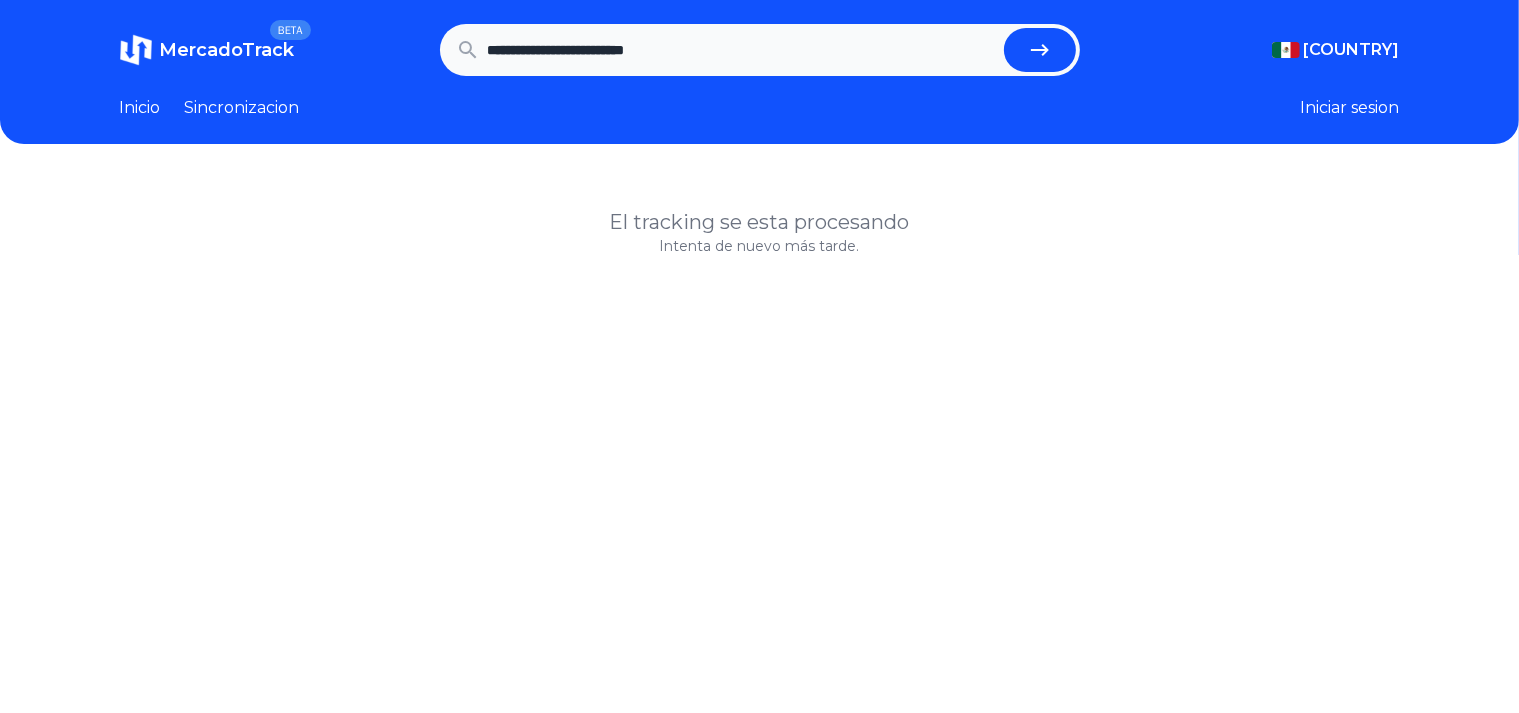 type on "••••••••••••••••••••••••••" 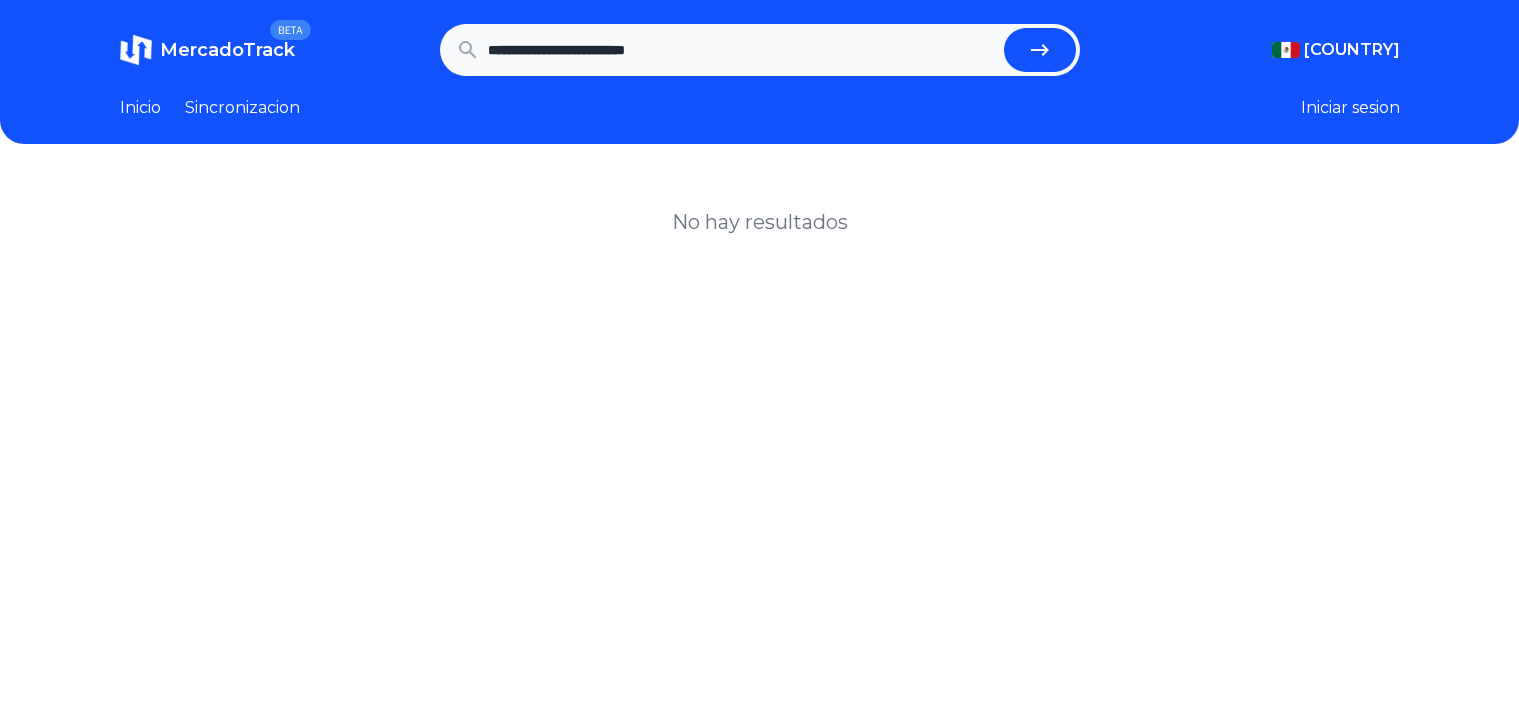scroll, scrollTop: 0, scrollLeft: 0, axis: both 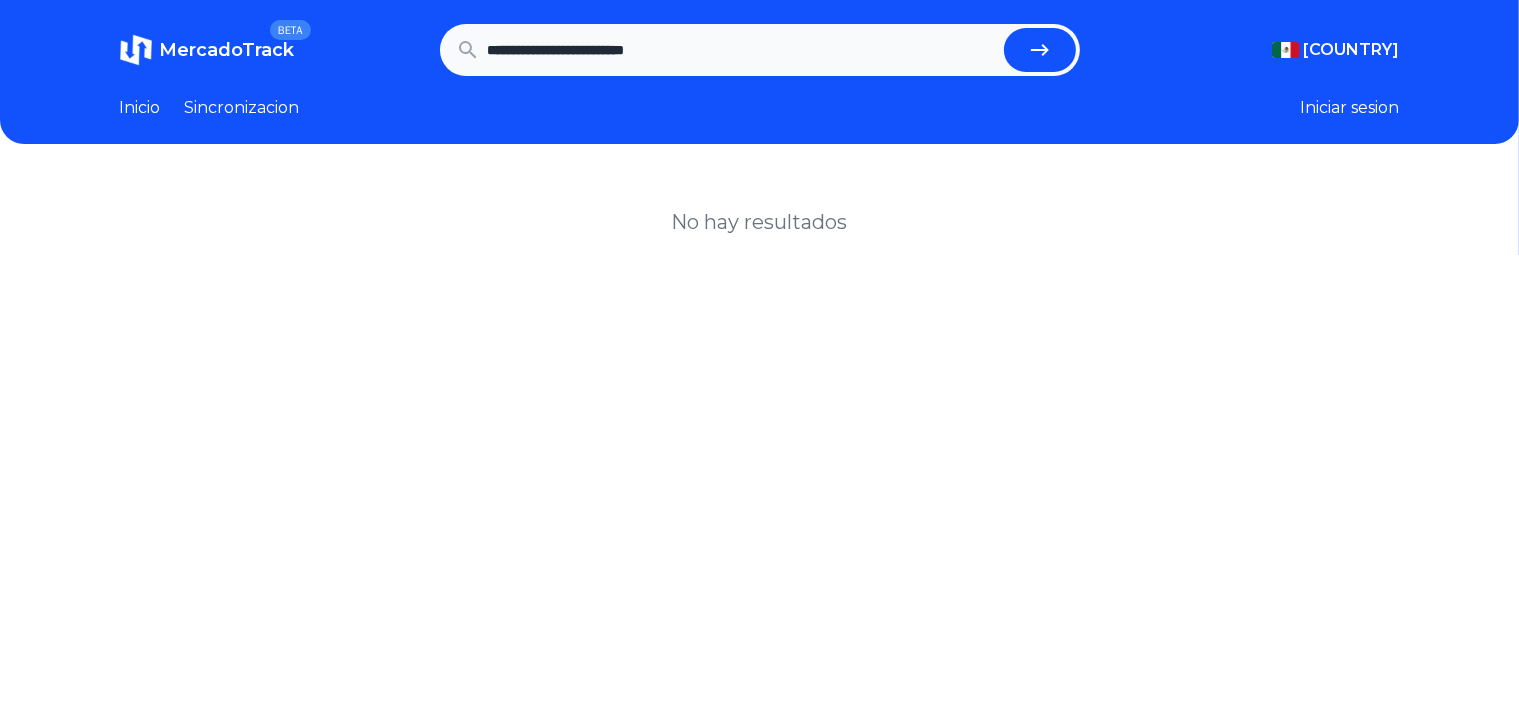 click on "**********" at bounding box center (742, 50) 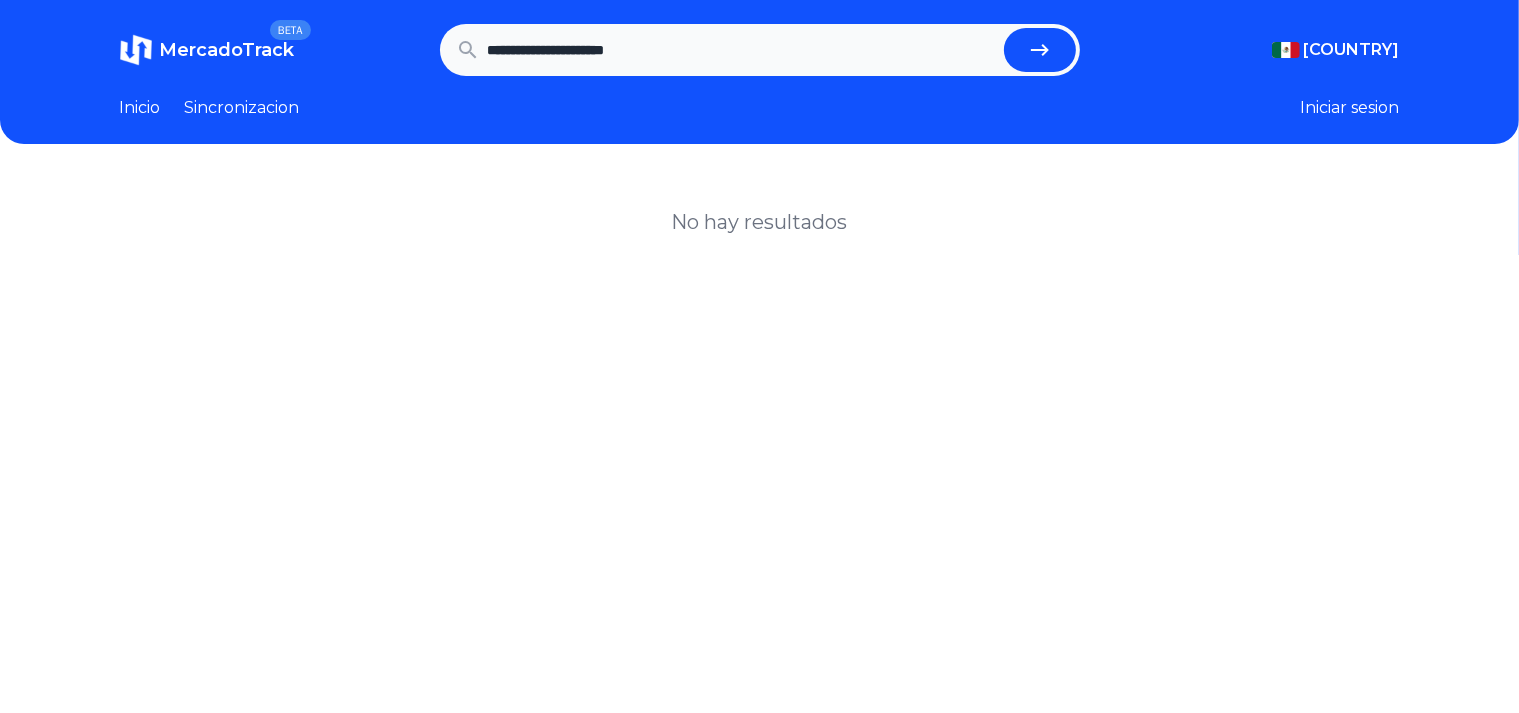 type on "**********" 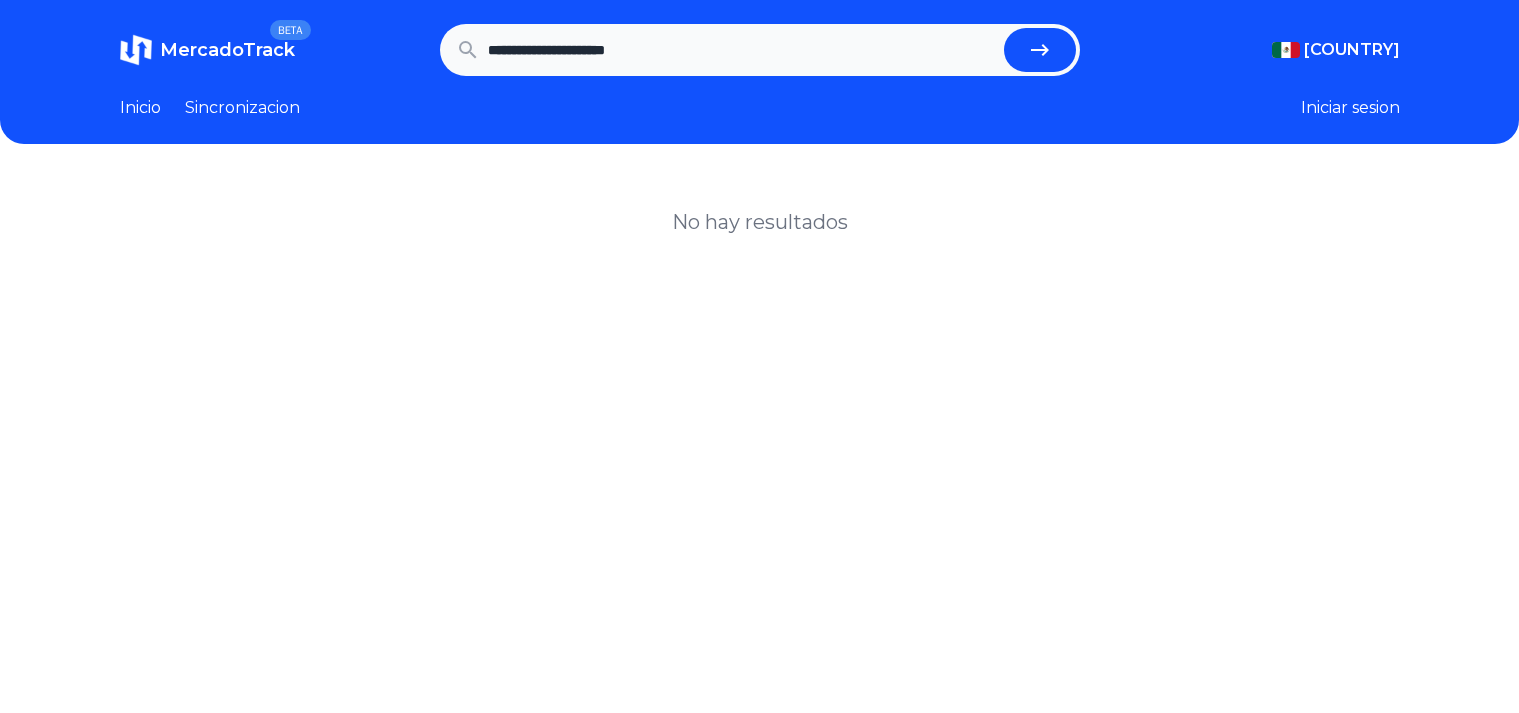 scroll, scrollTop: 0, scrollLeft: 0, axis: both 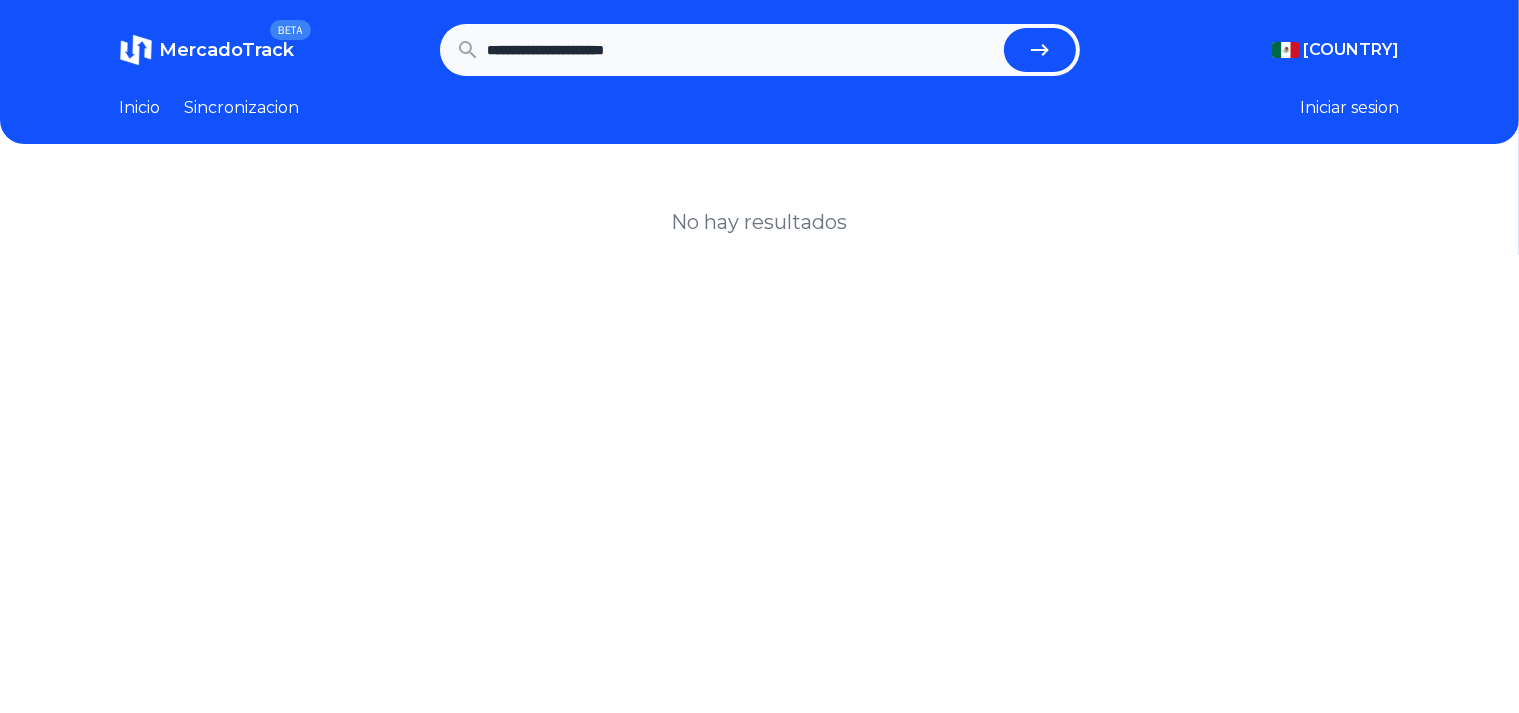 click on "**********" at bounding box center [742, 50] 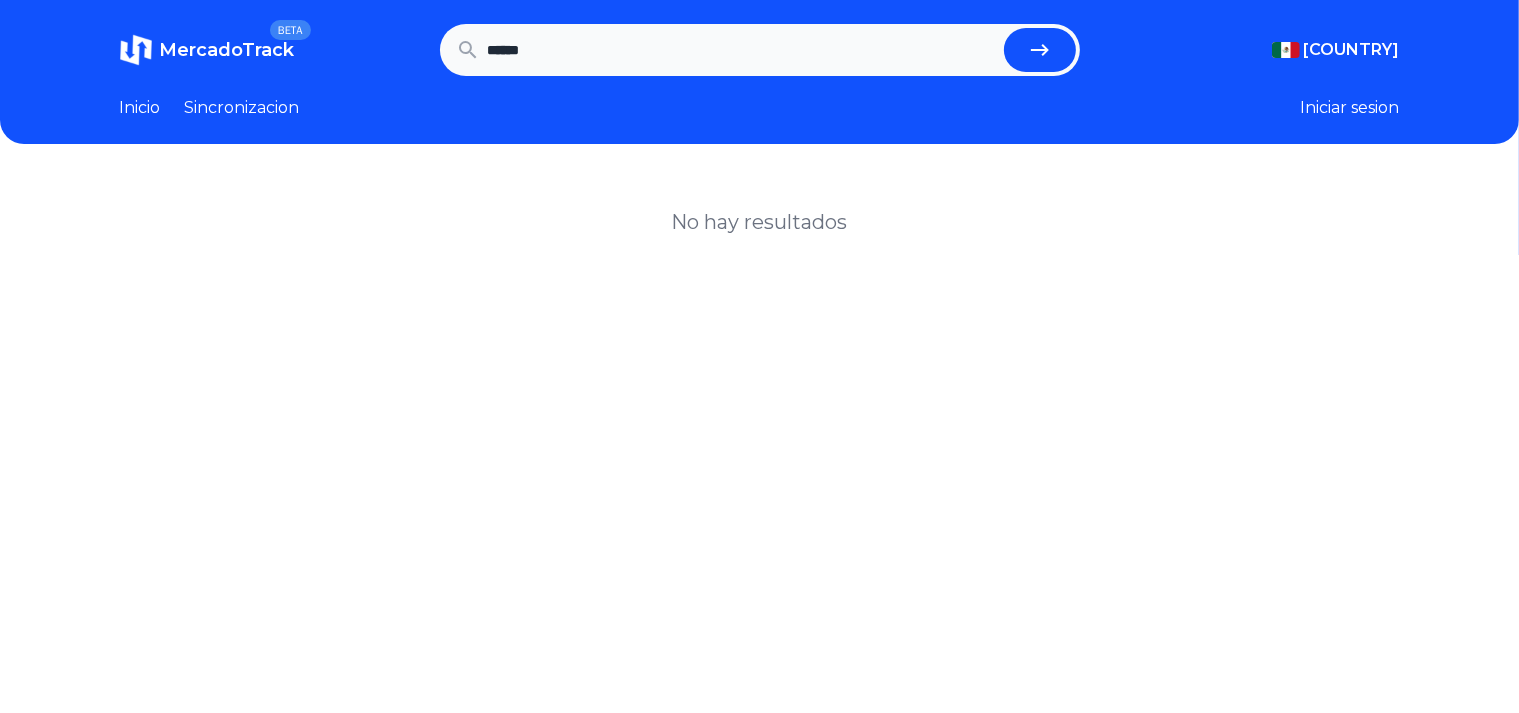 type on "******" 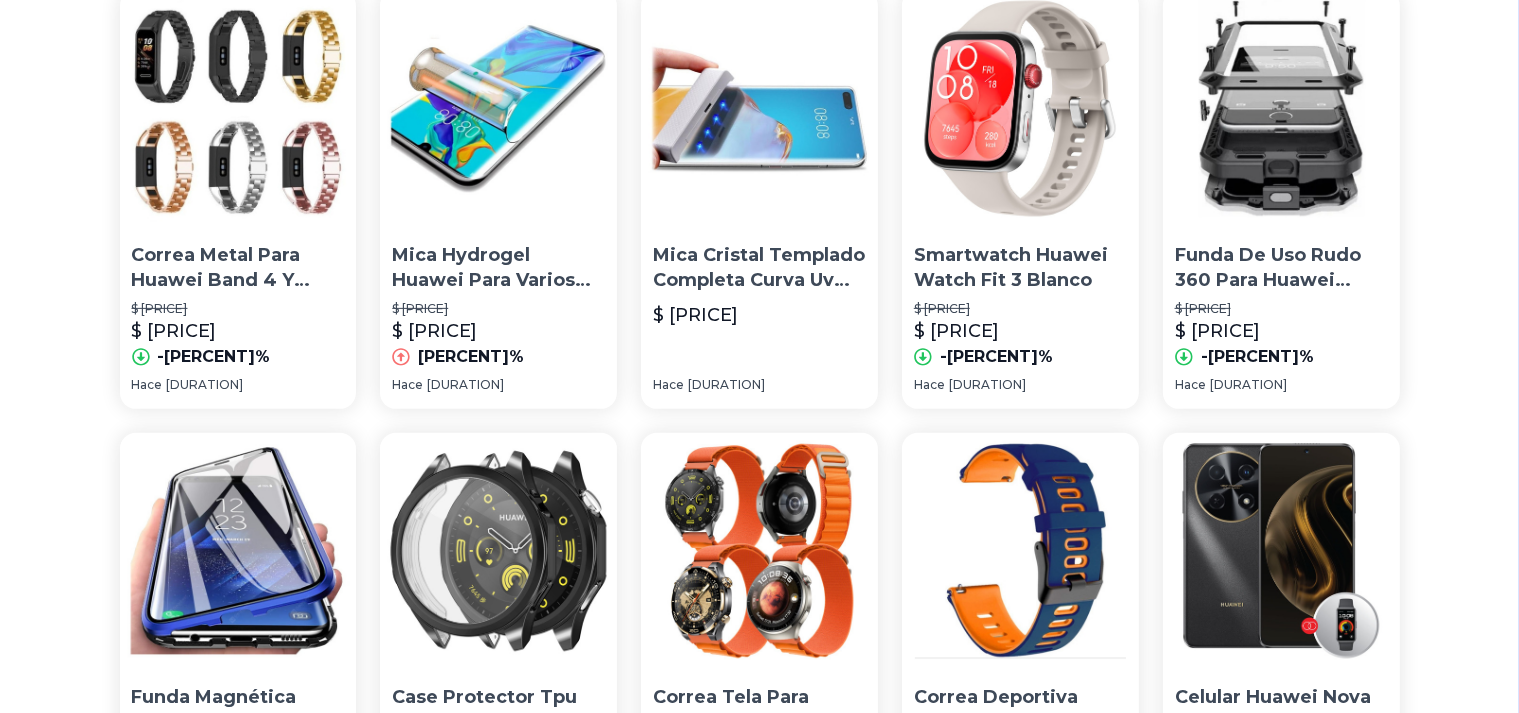 scroll, scrollTop: 660, scrollLeft: 0, axis: vertical 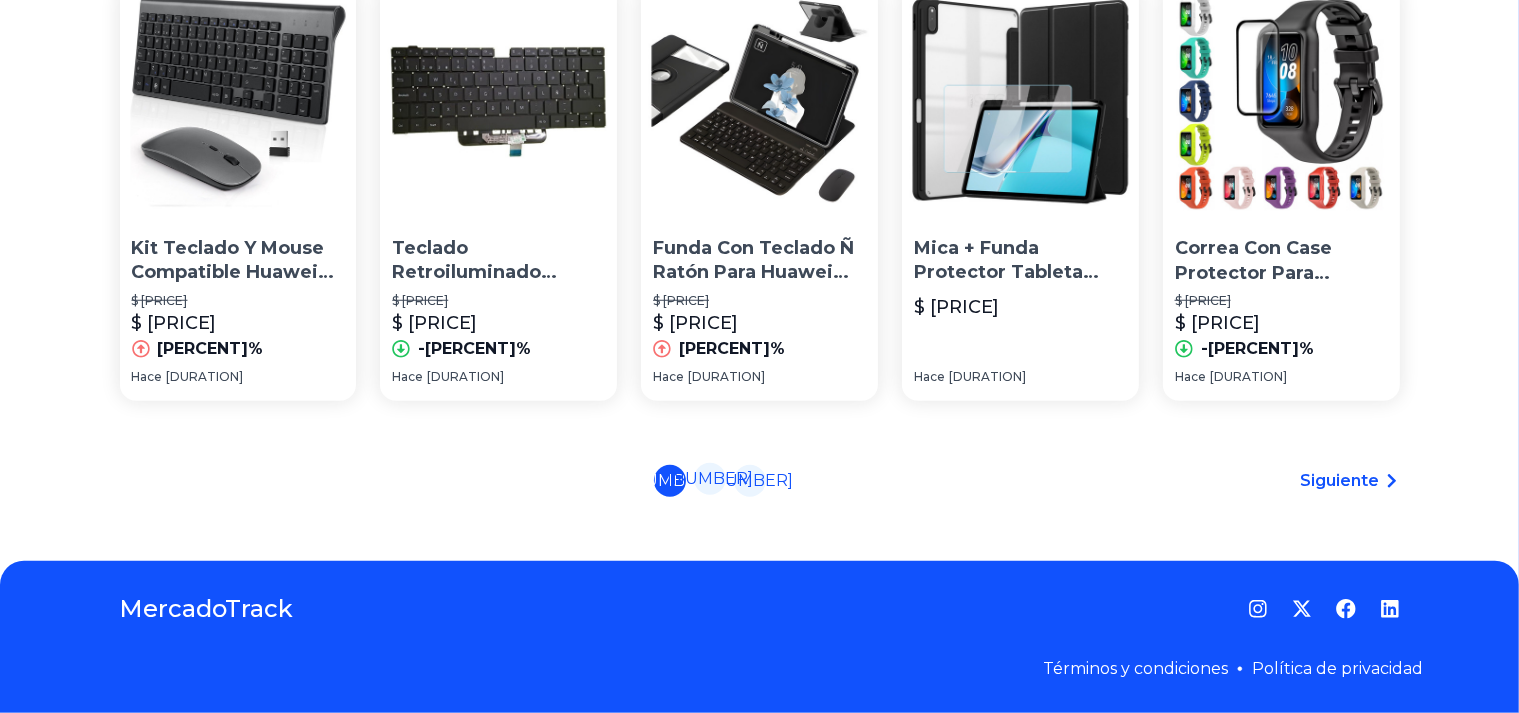 click on "2" at bounding box center (710, 479) 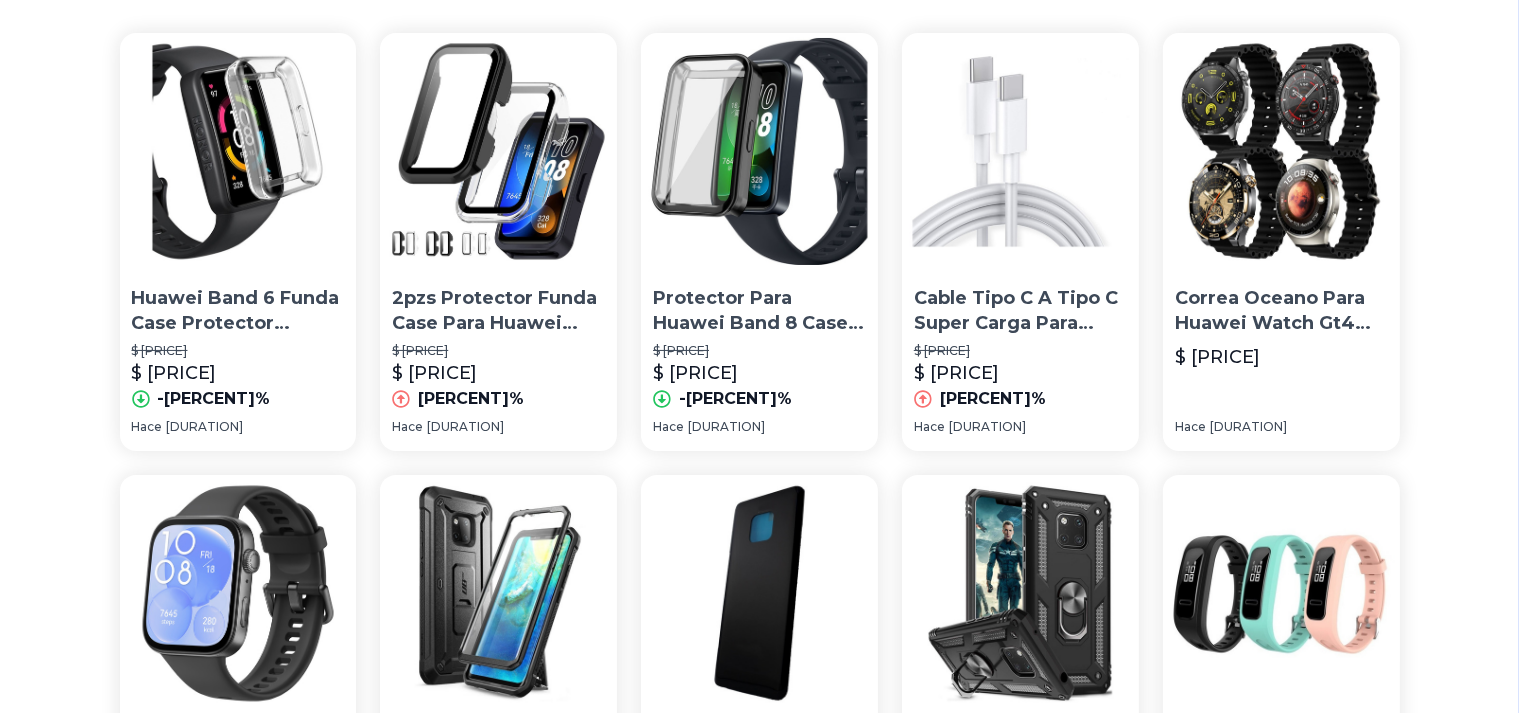 scroll, scrollTop: 176, scrollLeft: 0, axis: vertical 